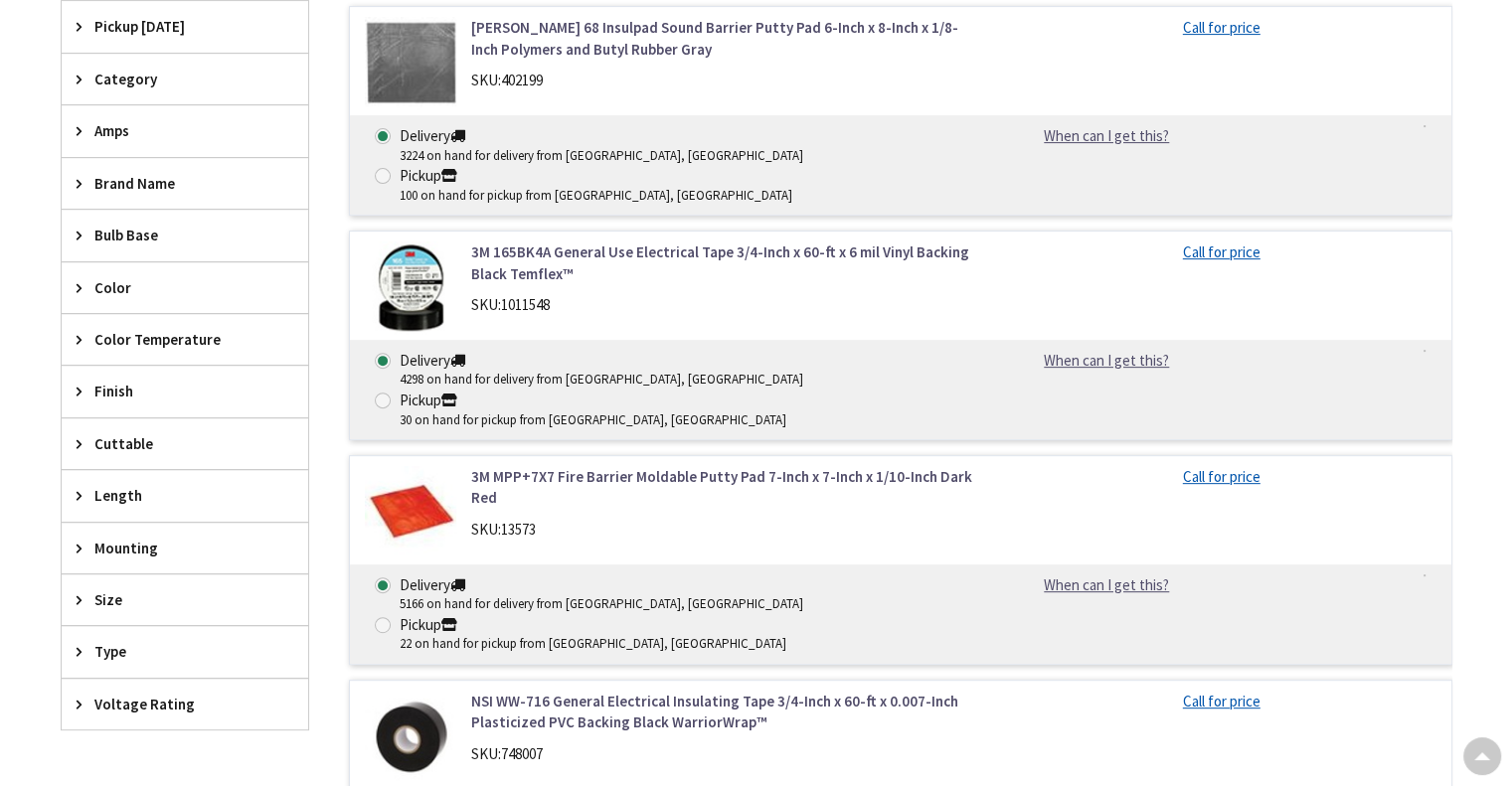 scroll, scrollTop: 1125, scrollLeft: 0, axis: vertical 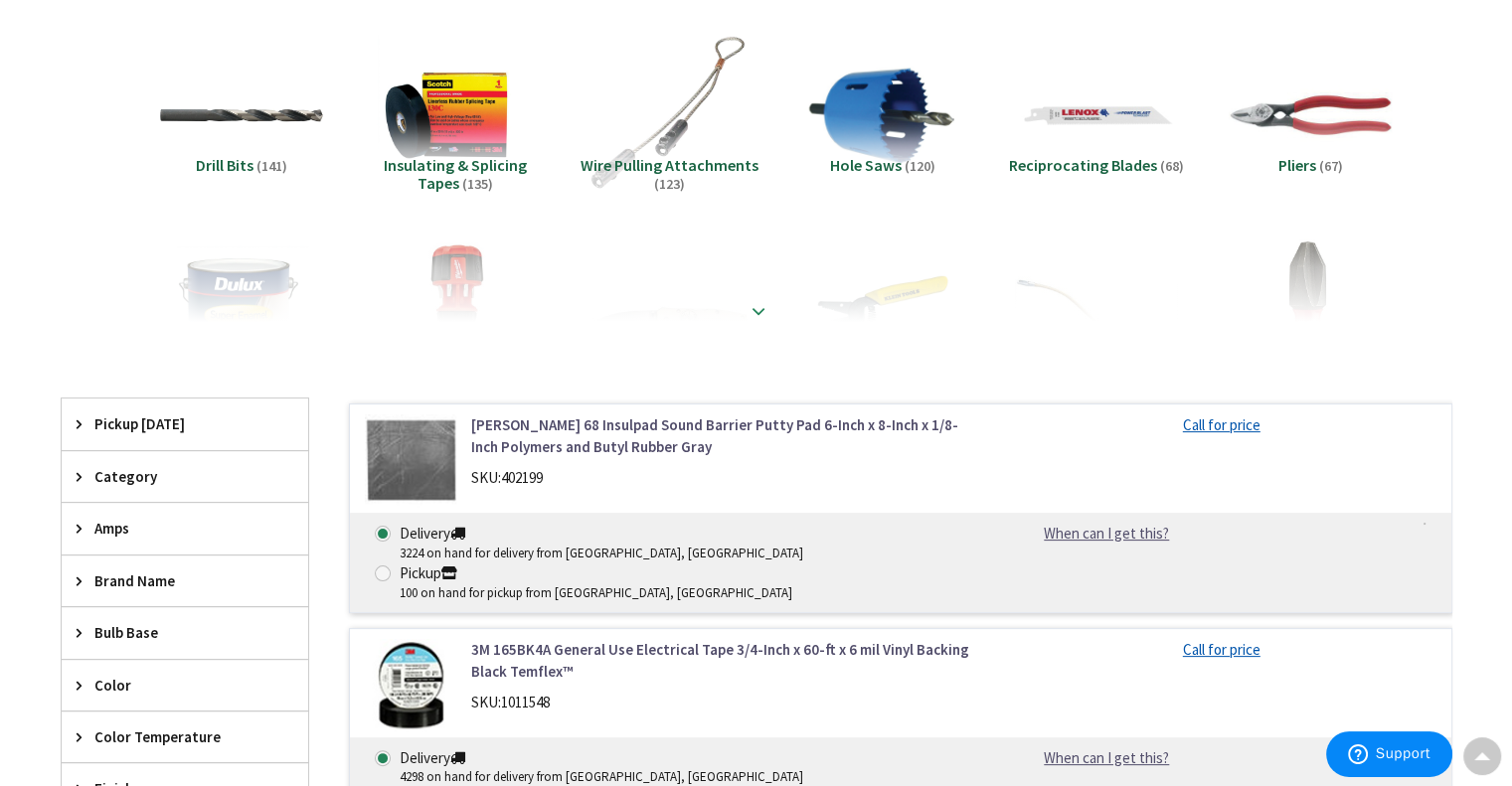 click at bounding box center [758, 311] 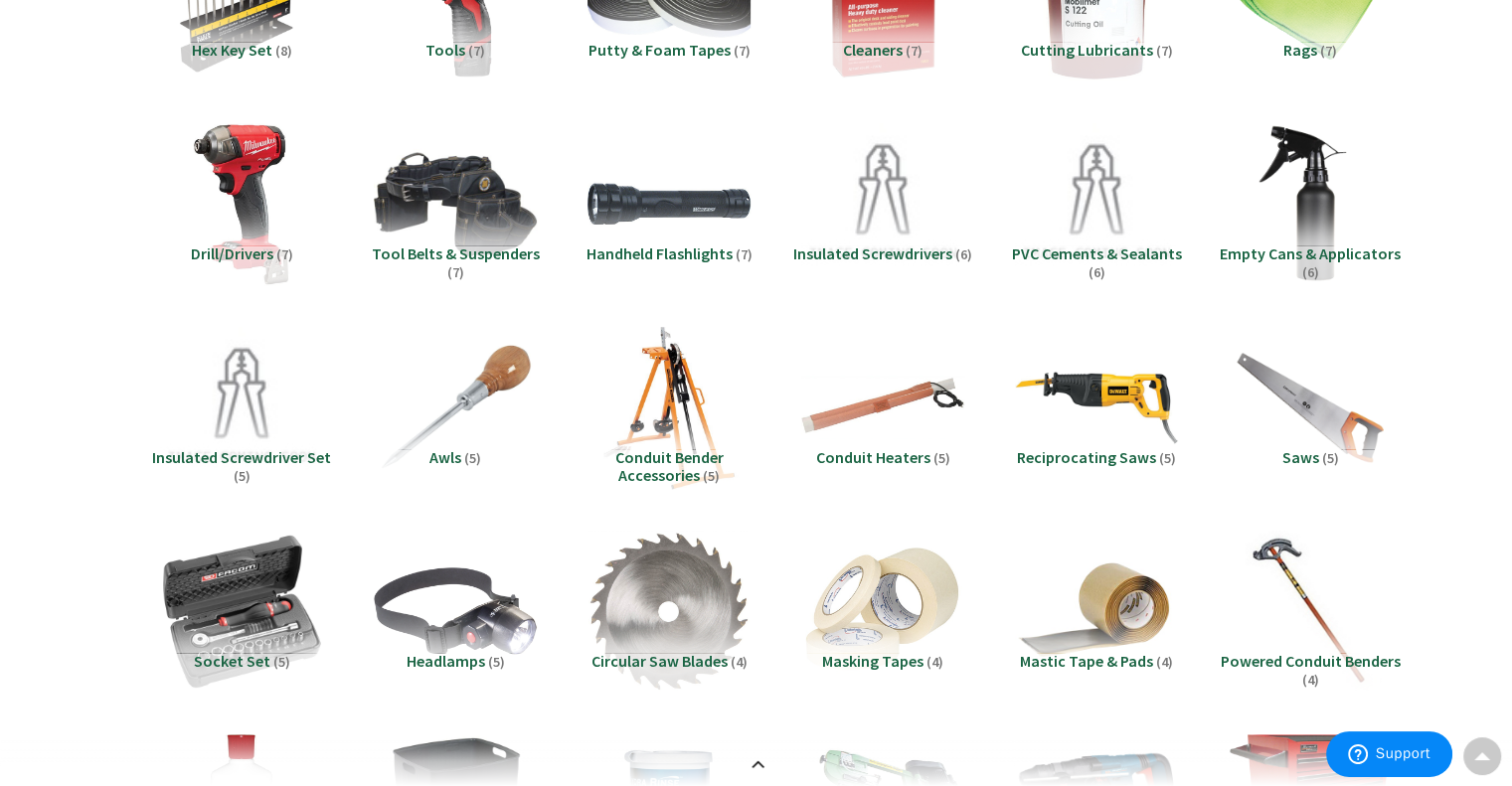 scroll, scrollTop: 2484, scrollLeft: 0, axis: vertical 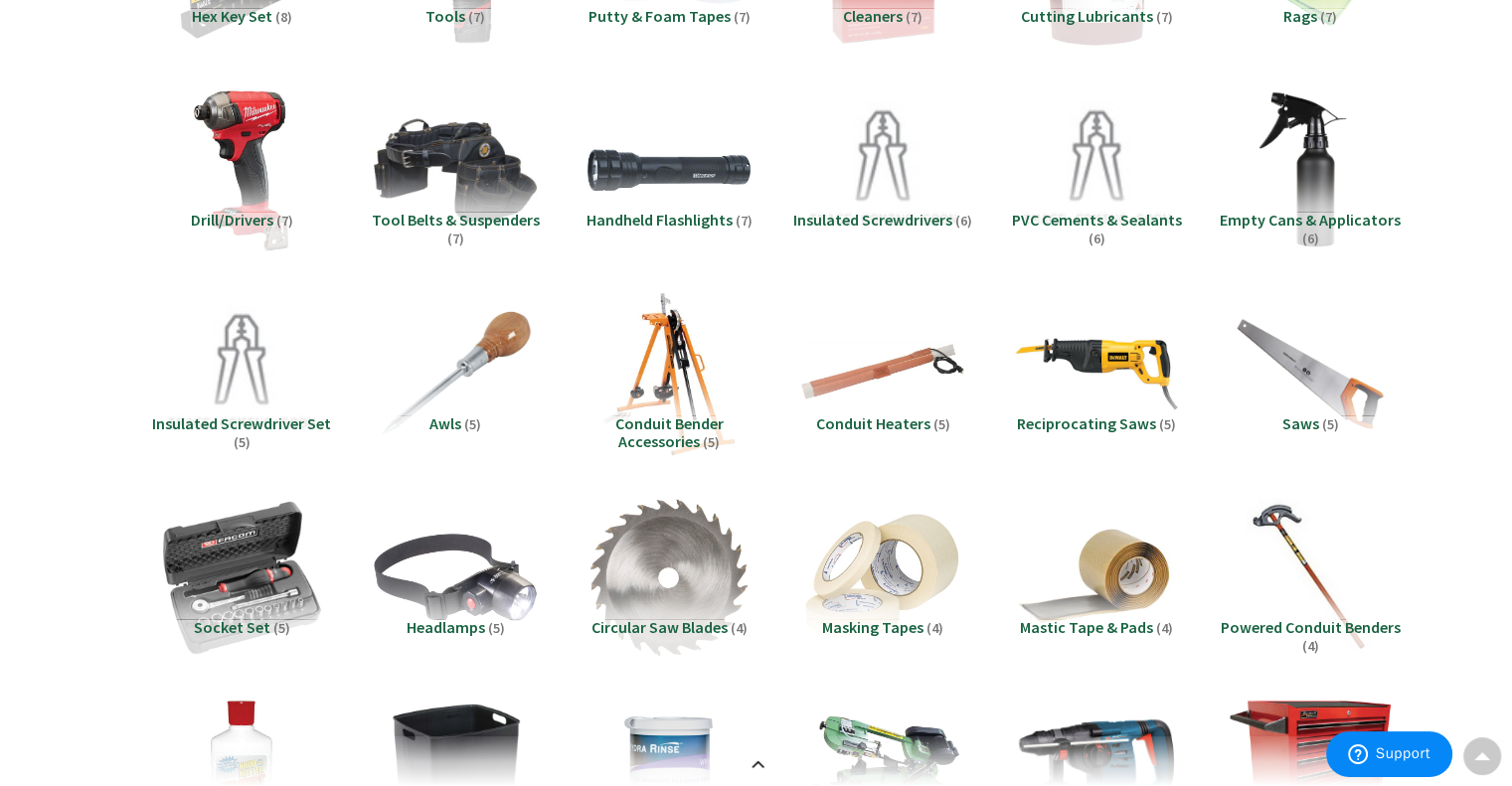 click on "Conduit Bender Accessories" at bounding box center [669, 432] 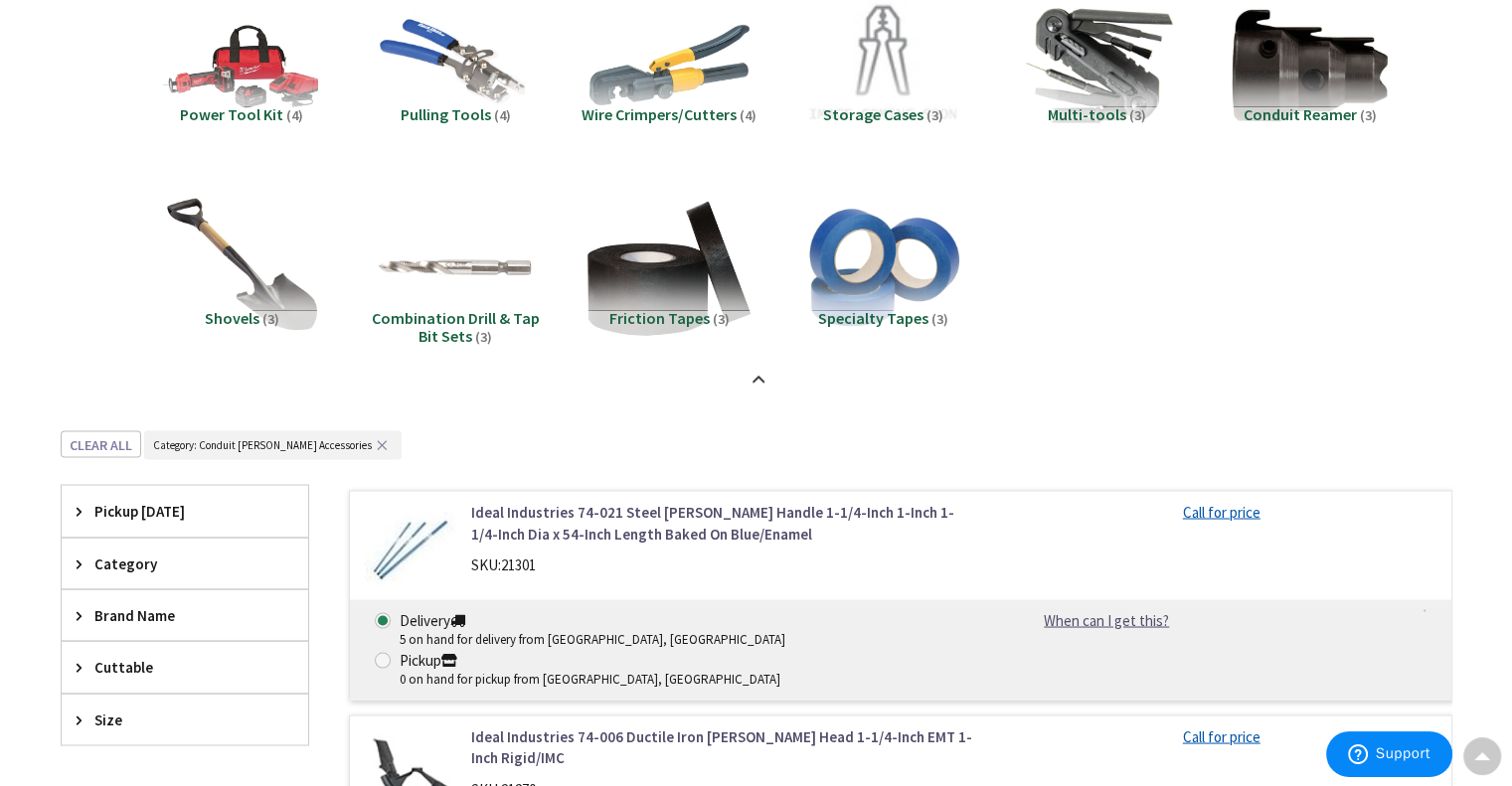 scroll, scrollTop: 3139, scrollLeft: 0, axis: vertical 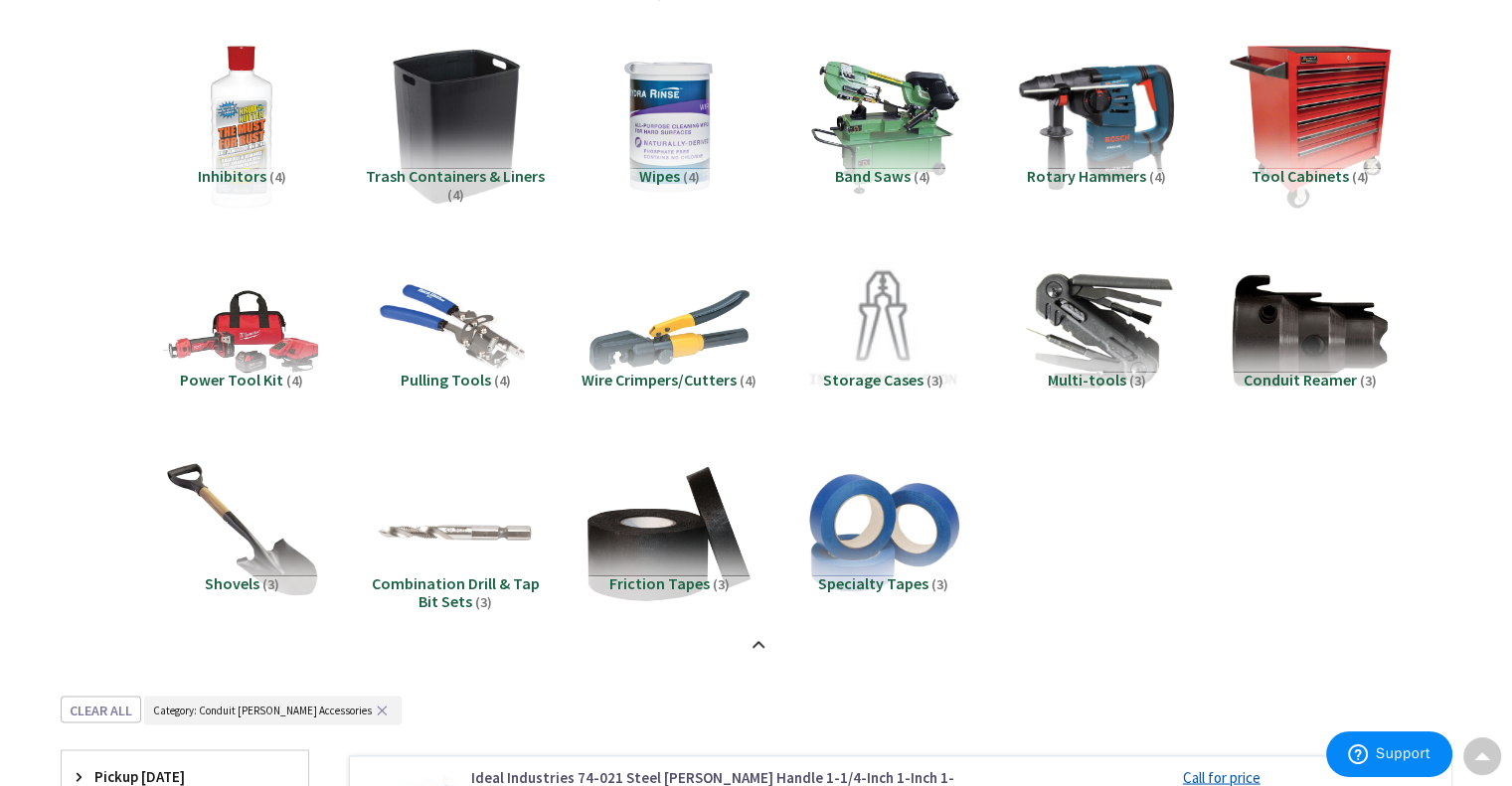 click on "Power Tool Kit" at bounding box center (232, 380) 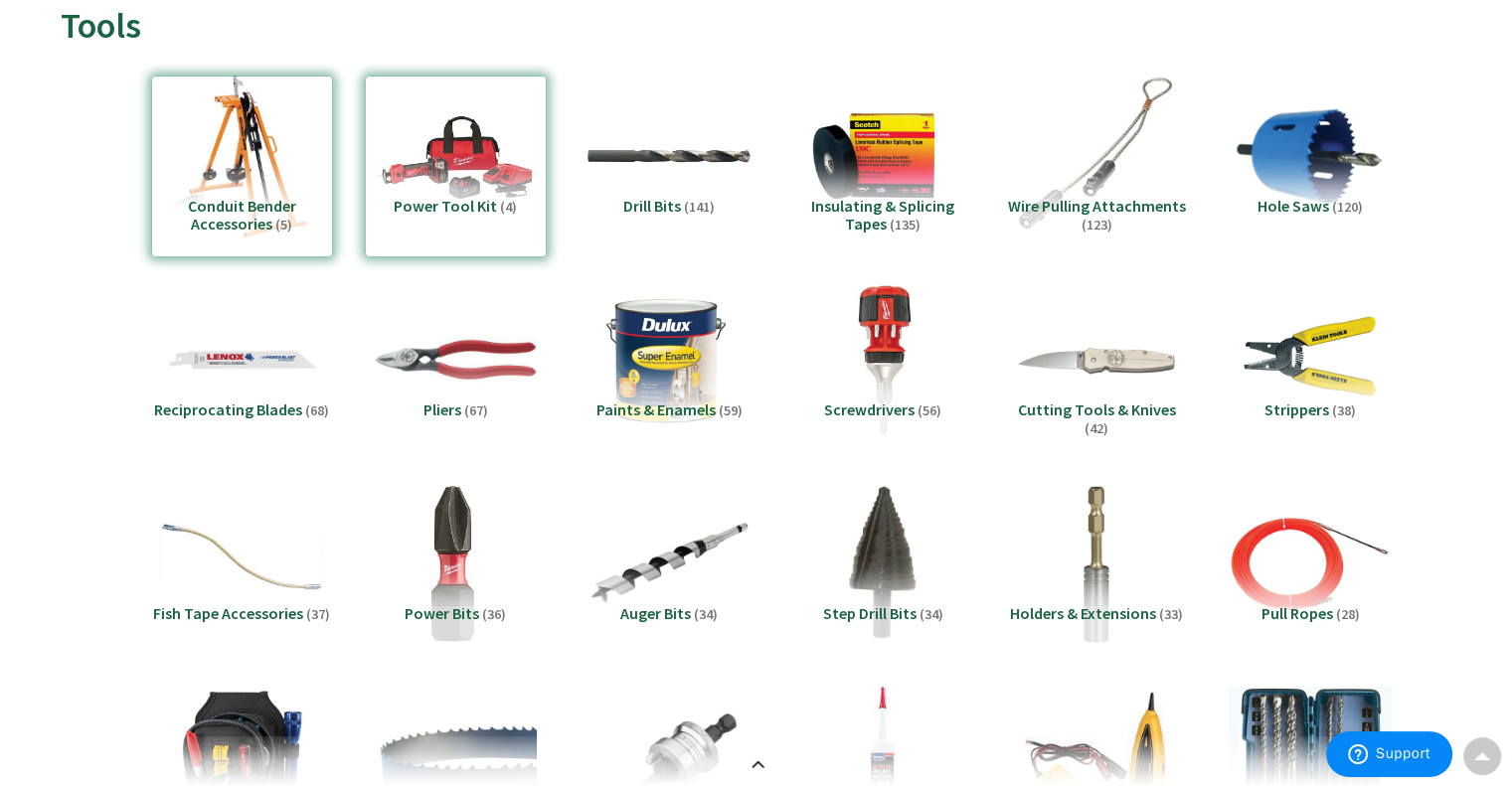 scroll, scrollTop: 0, scrollLeft: 0, axis: both 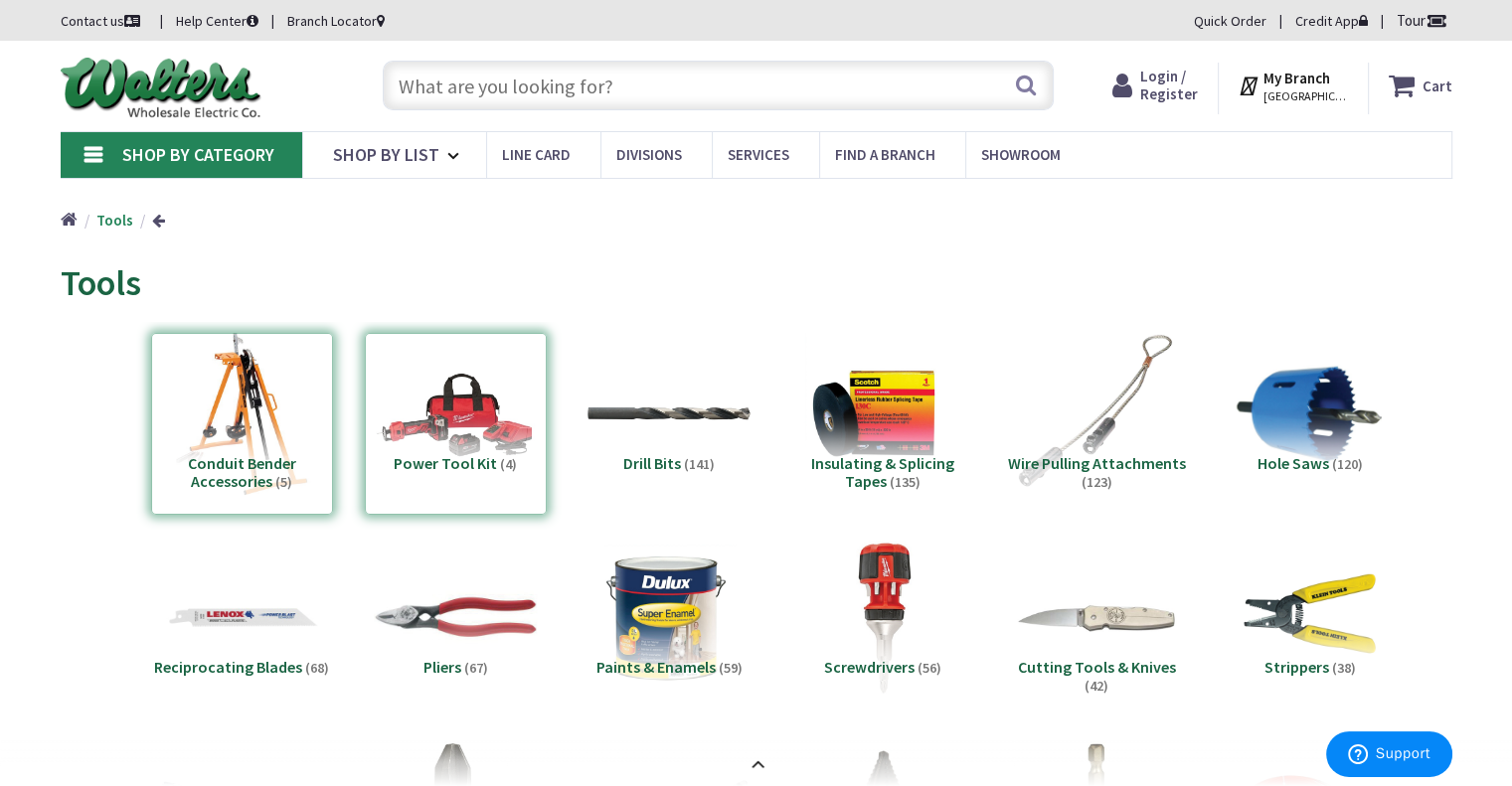 click at bounding box center [718, 85] 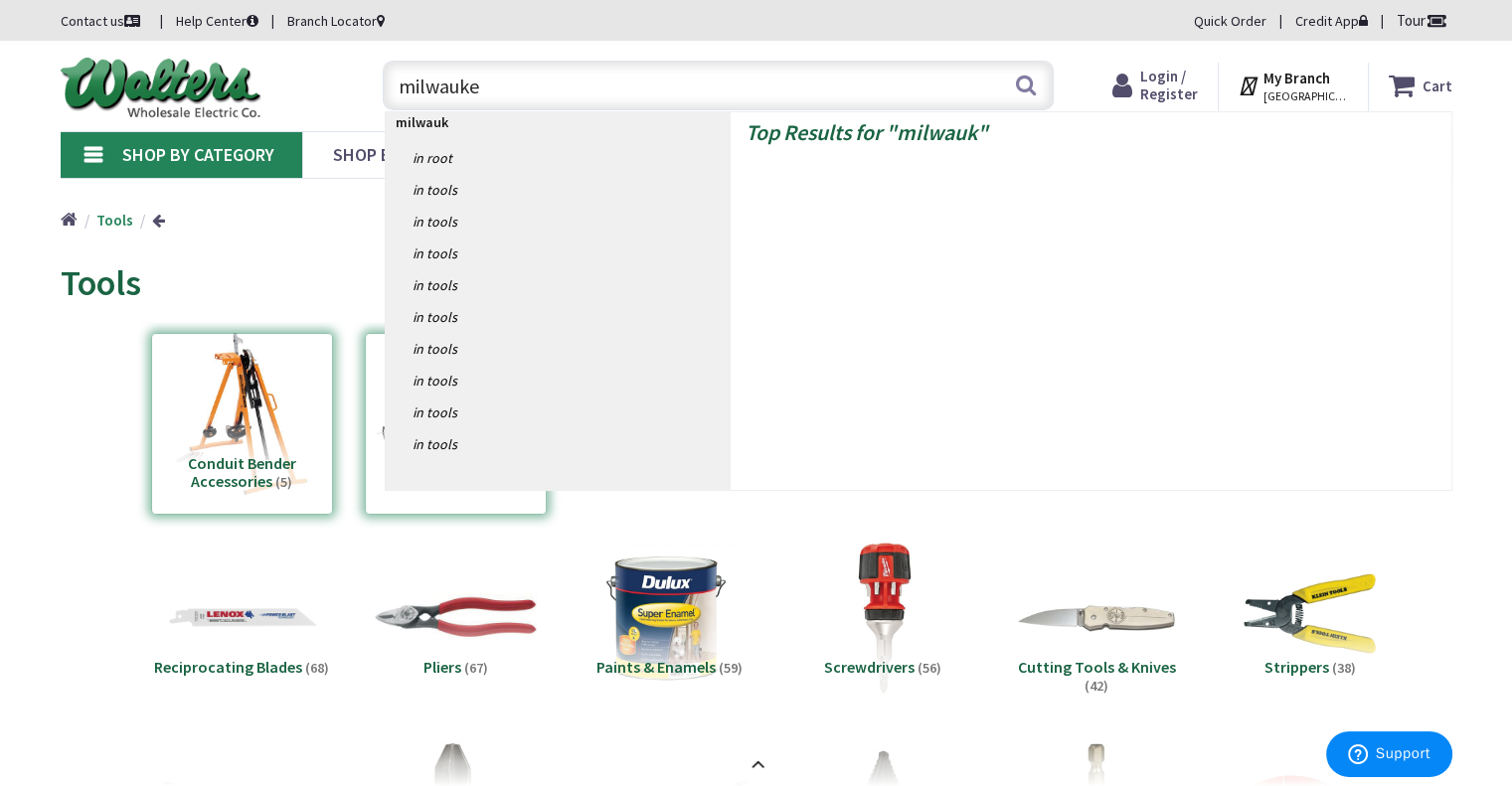 type on "[GEOGRAPHIC_DATA]" 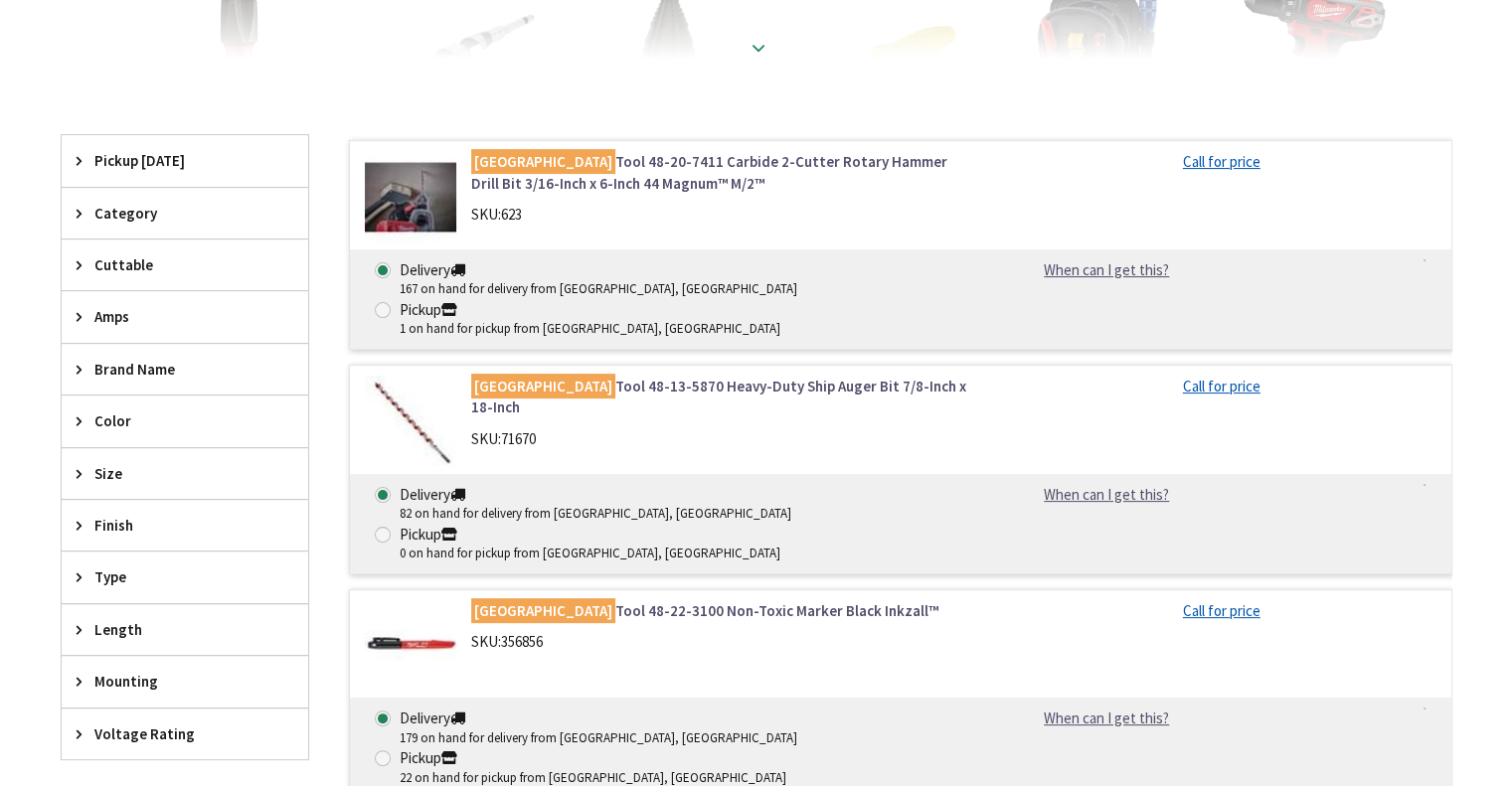 scroll, scrollTop: 0, scrollLeft: 0, axis: both 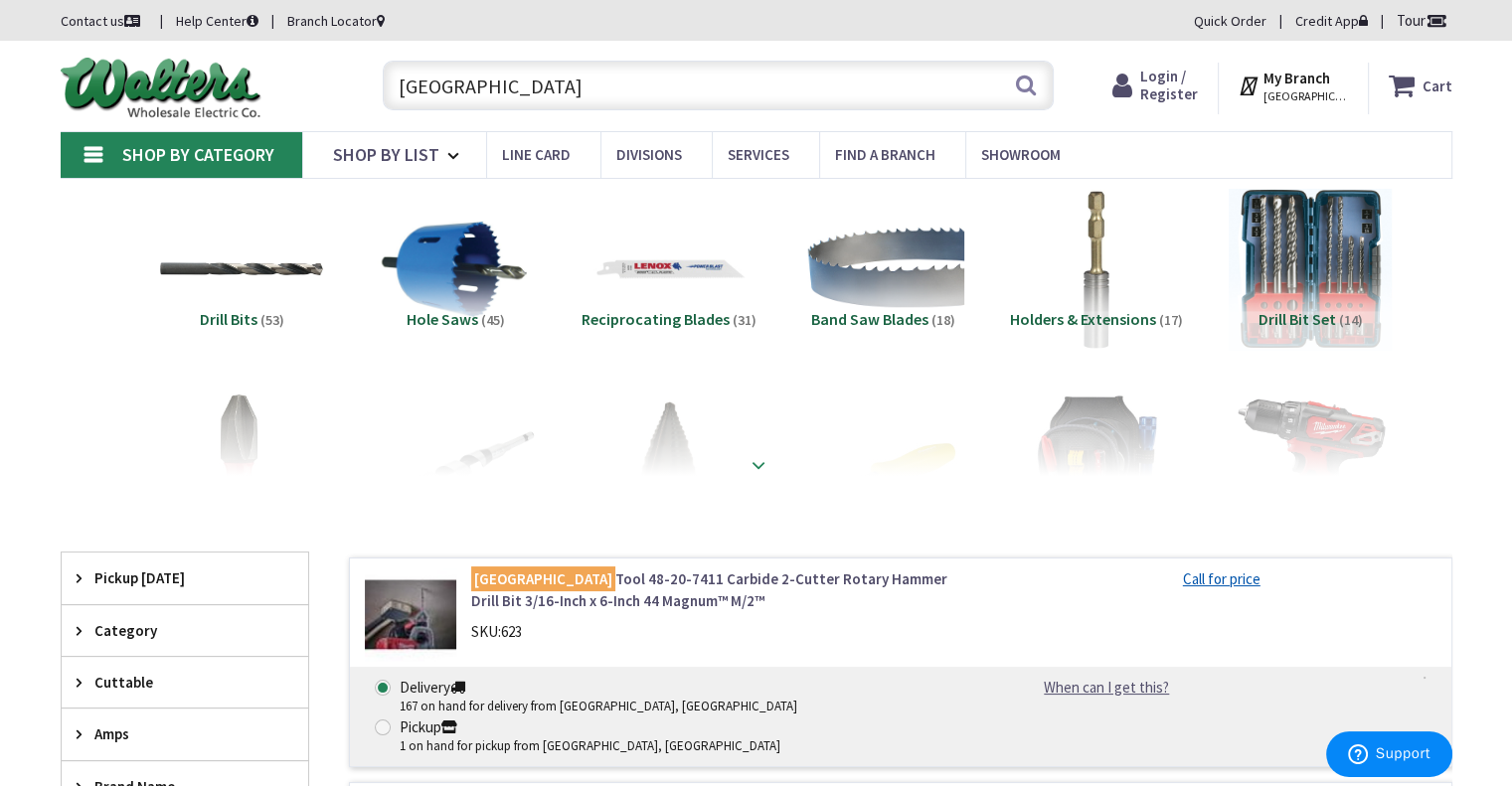 click at bounding box center (758, 465) 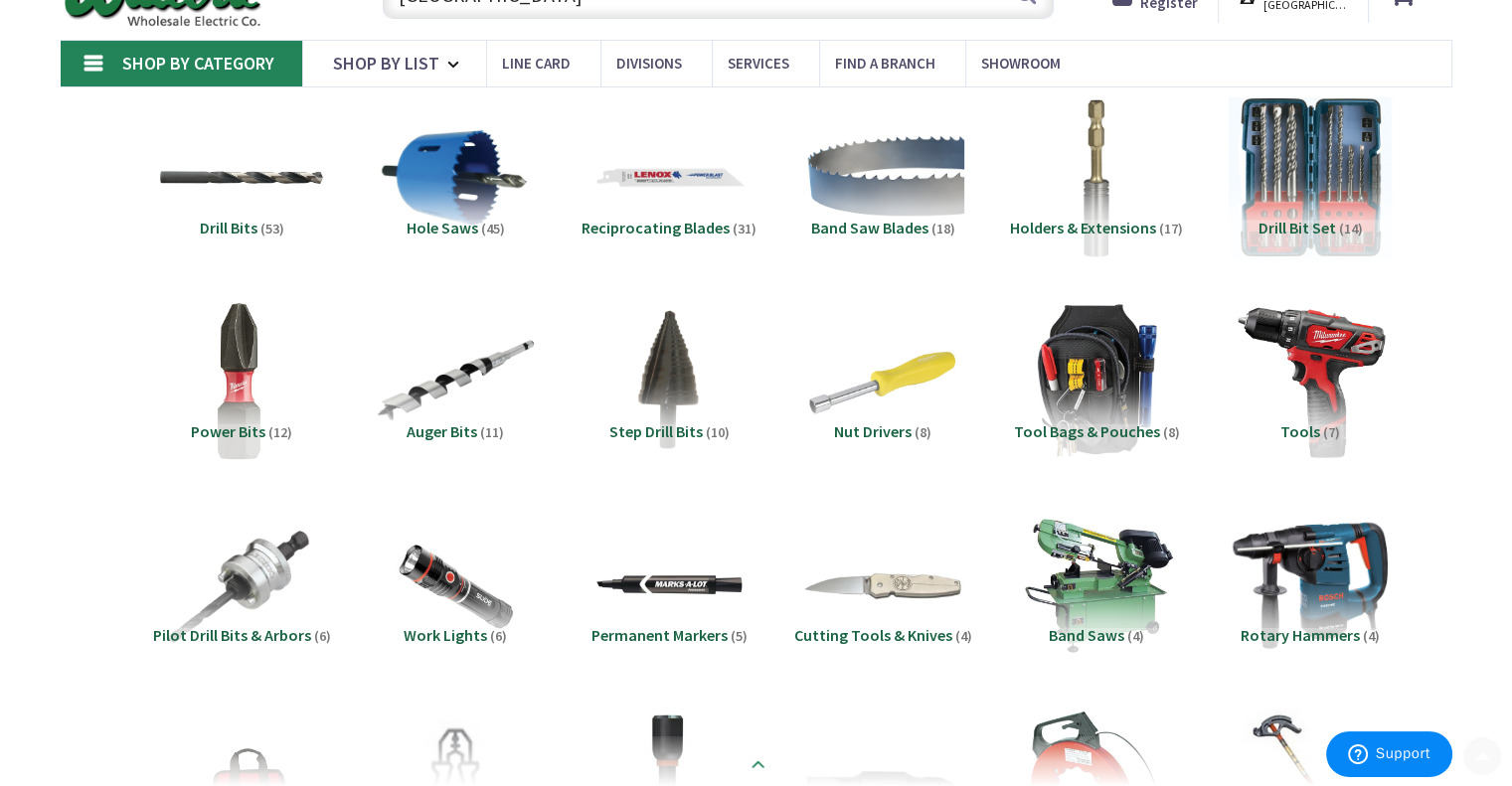 scroll, scrollTop: 199, scrollLeft: 0, axis: vertical 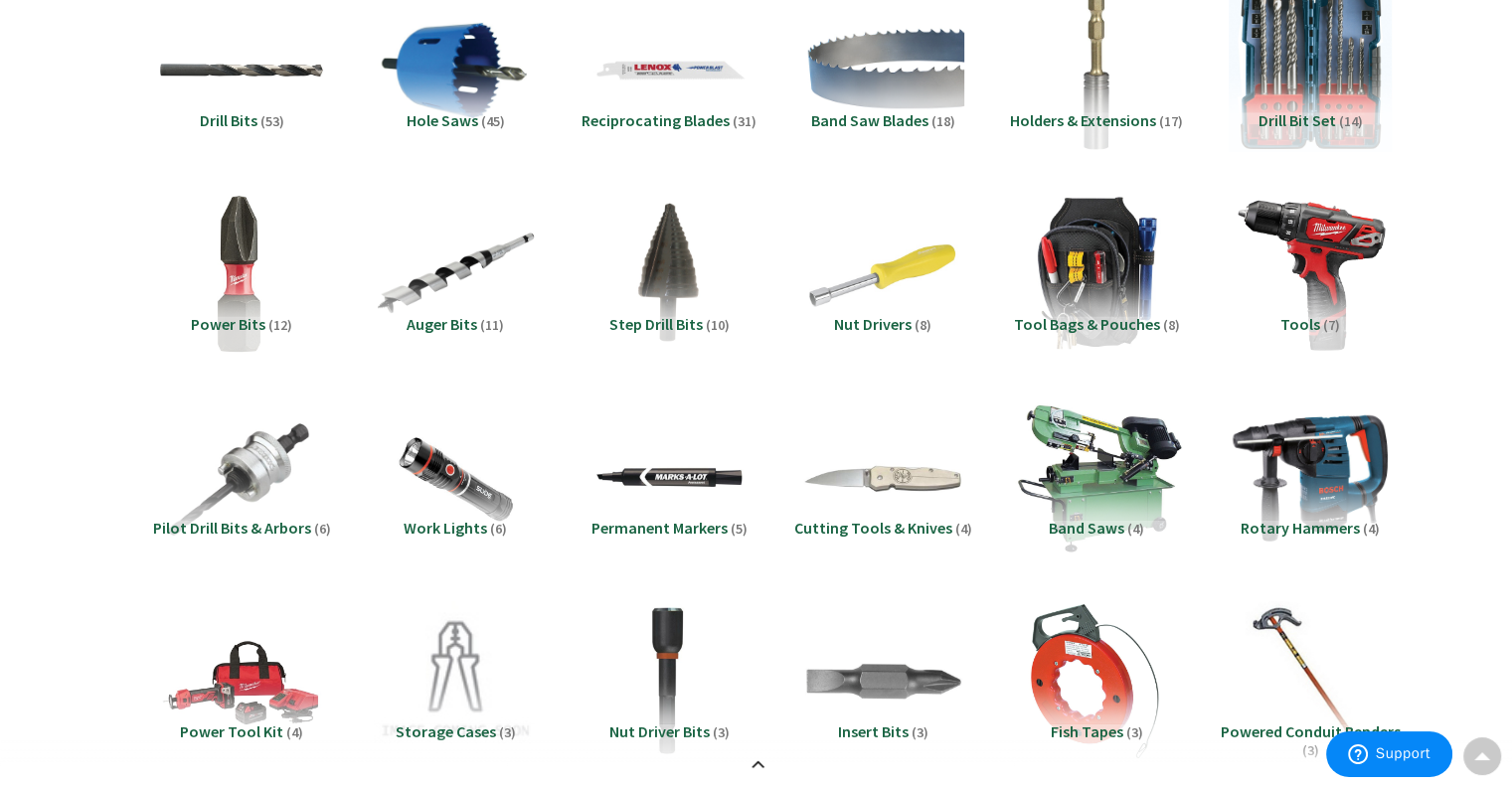 click at bounding box center [1095, 477] 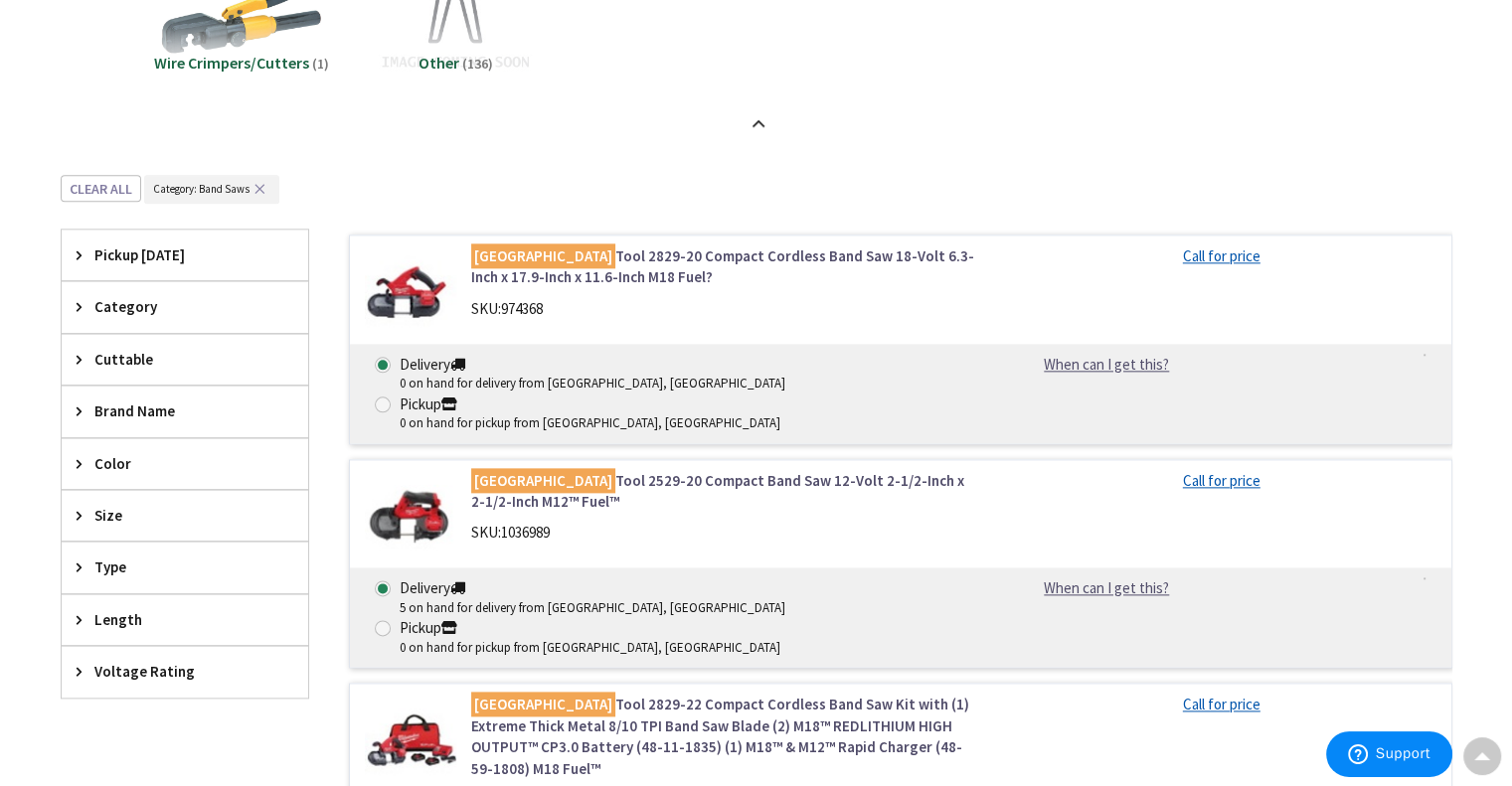 scroll, scrollTop: 2170, scrollLeft: 0, axis: vertical 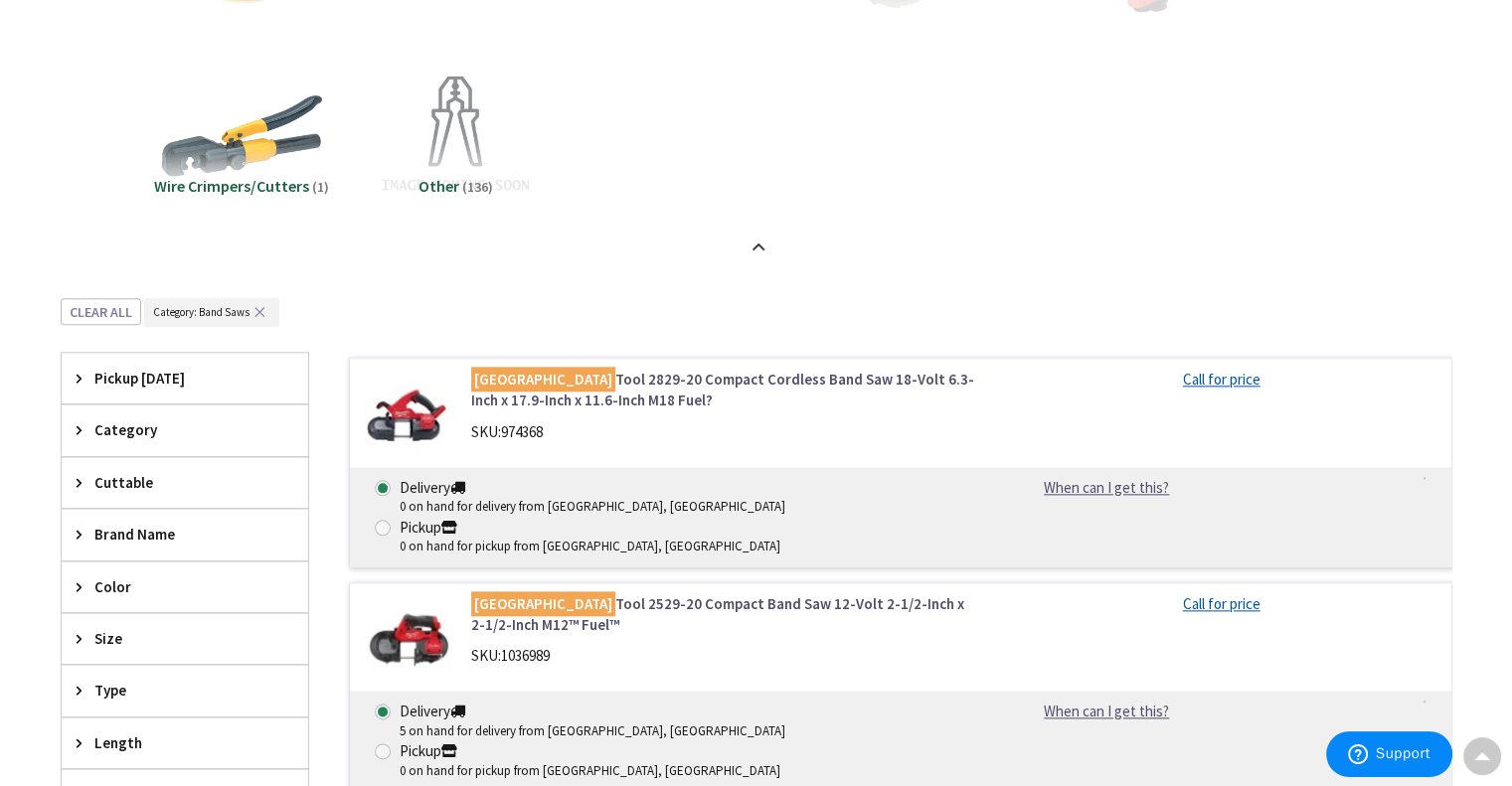 click on "Call for price" at bounding box center [1222, 379] 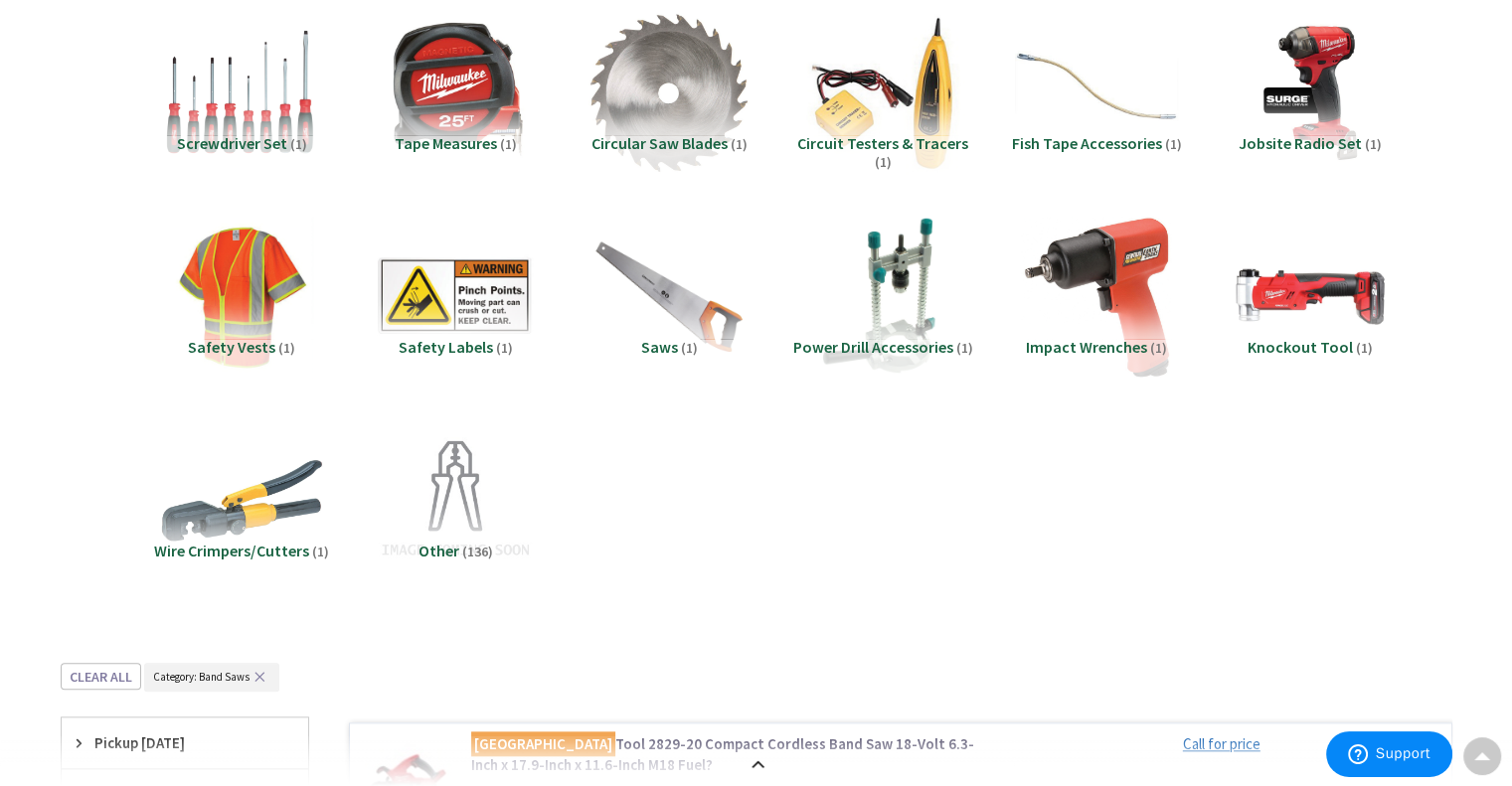 scroll, scrollTop: 1574, scrollLeft: 0, axis: vertical 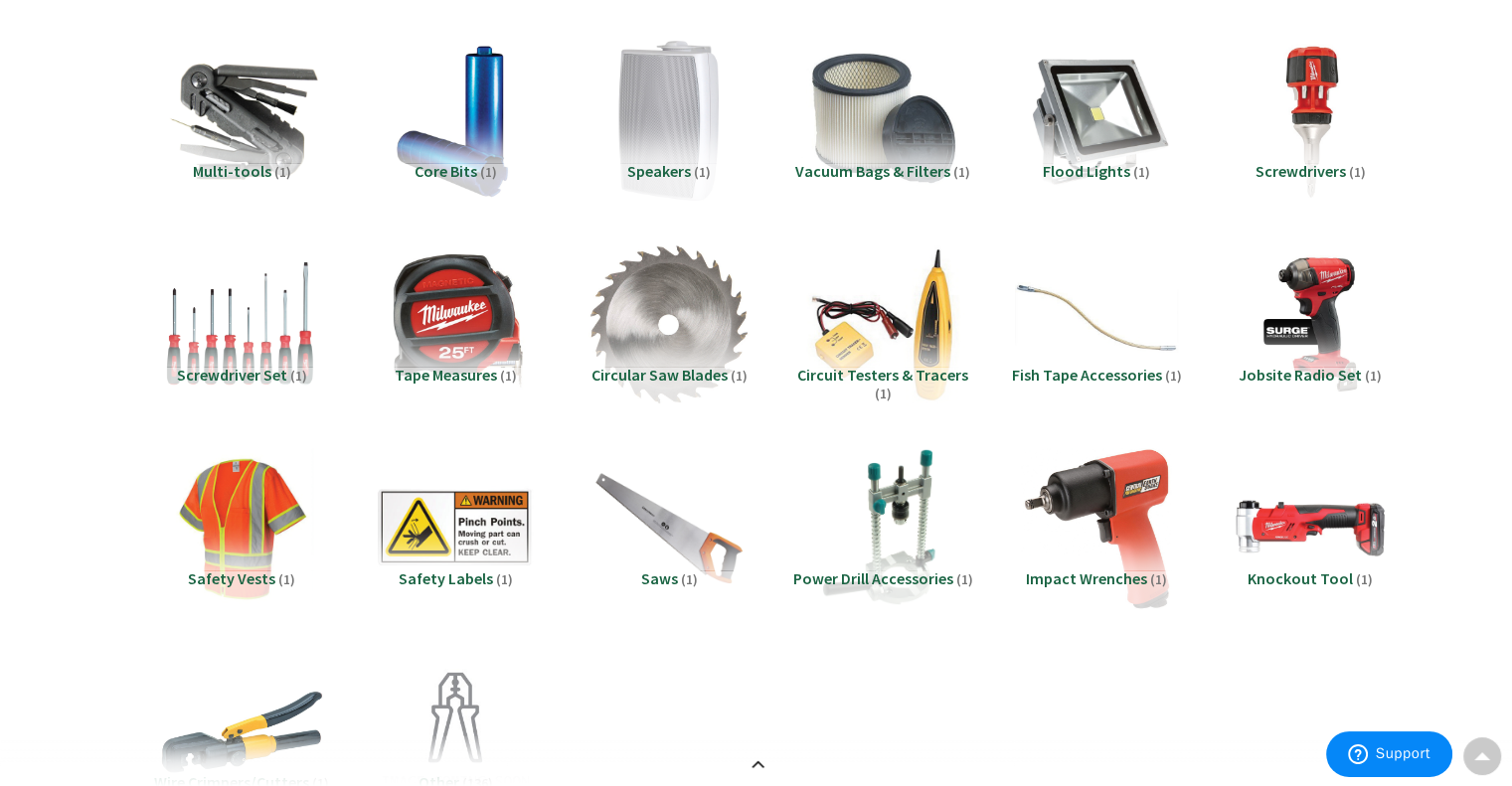click on "Knockout Tool" at bounding box center [1300, 578] 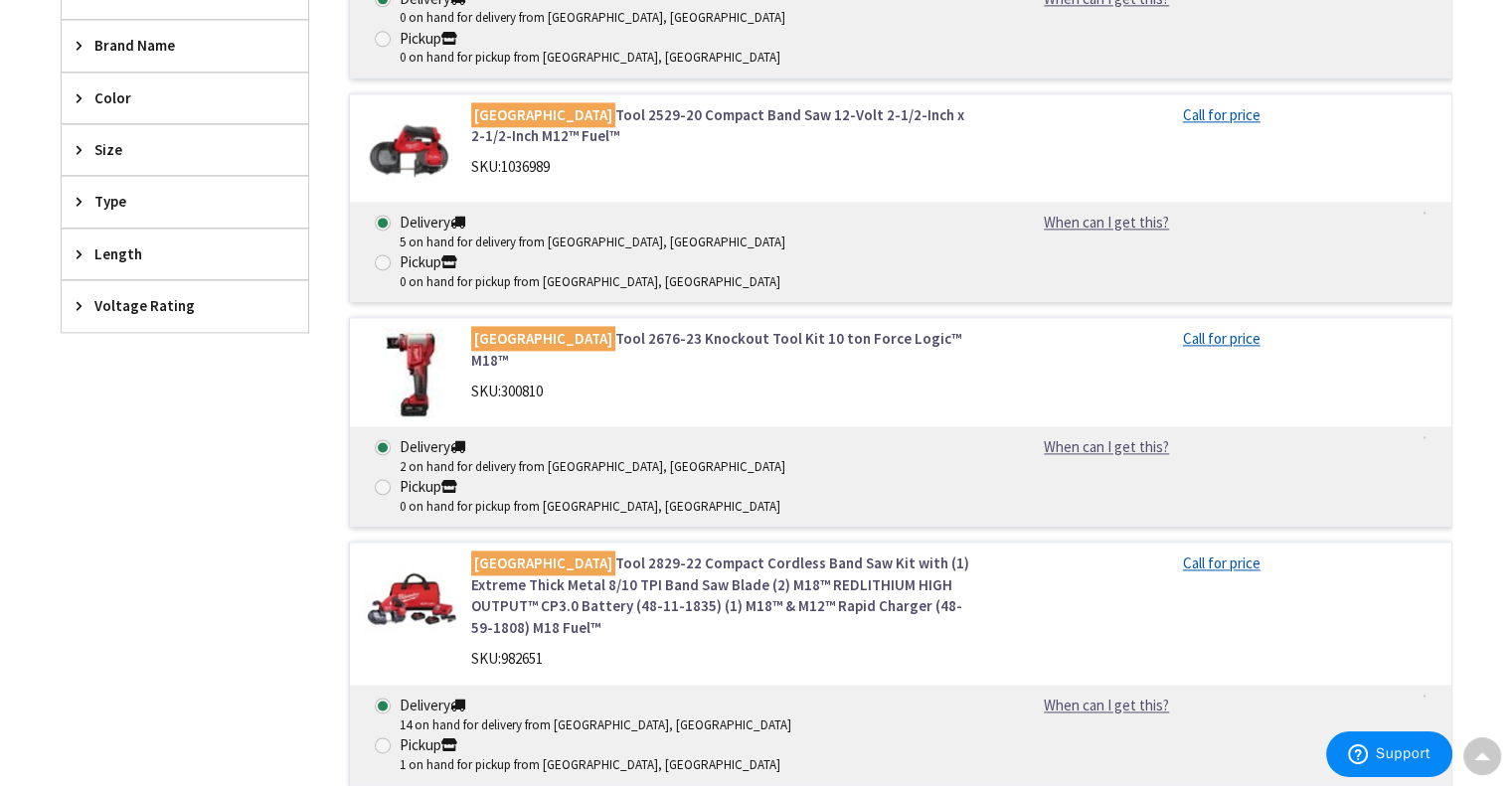 scroll, scrollTop: 2667, scrollLeft: 0, axis: vertical 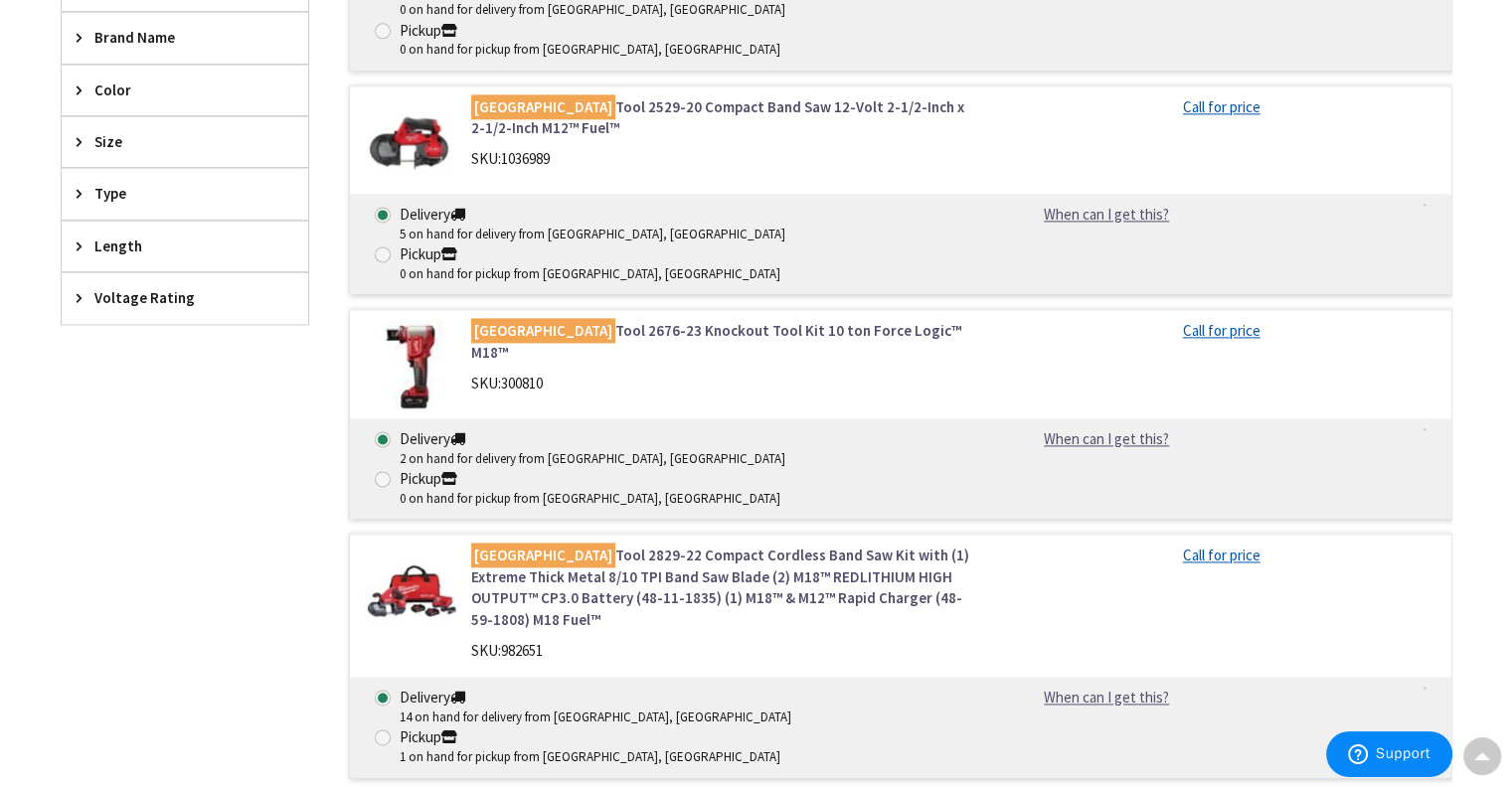 click on "Milwaukee  Tool 2676-23 Knockout Tool Kit 10 ton Force Logic™ M18™" at bounding box center [724, 341] 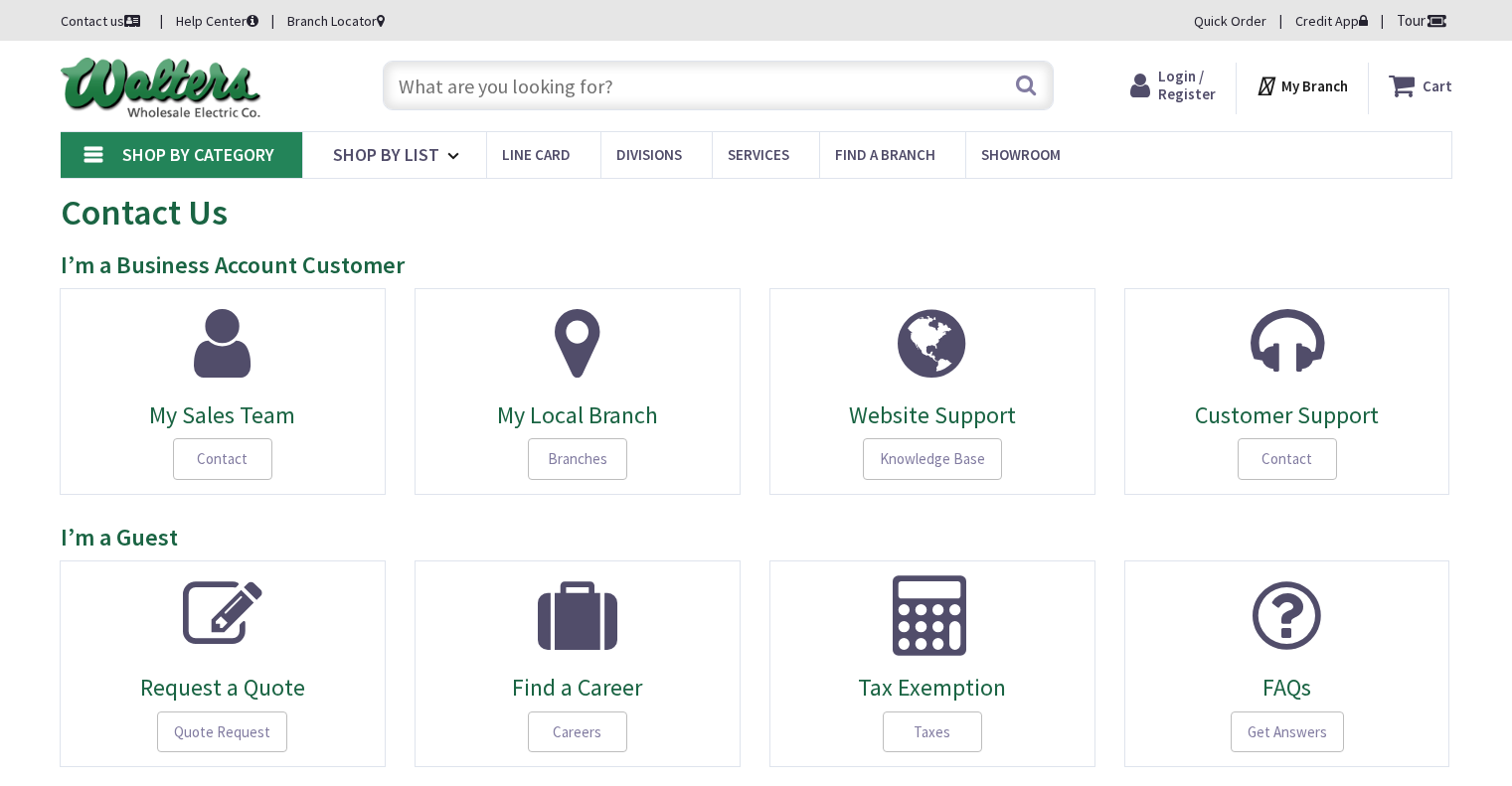 scroll, scrollTop: 85, scrollLeft: 0, axis: vertical 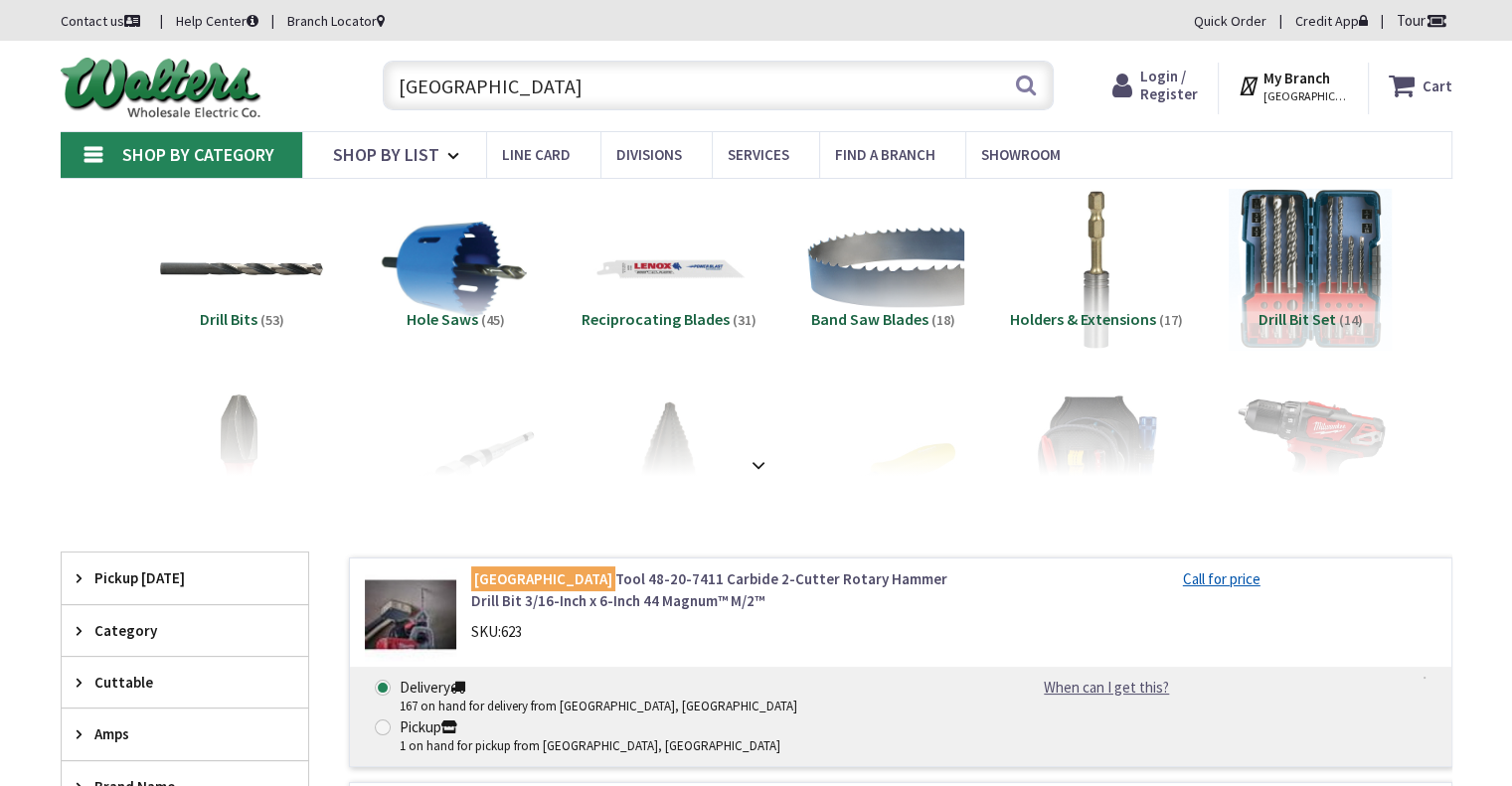 click at bounding box center [758, 465] 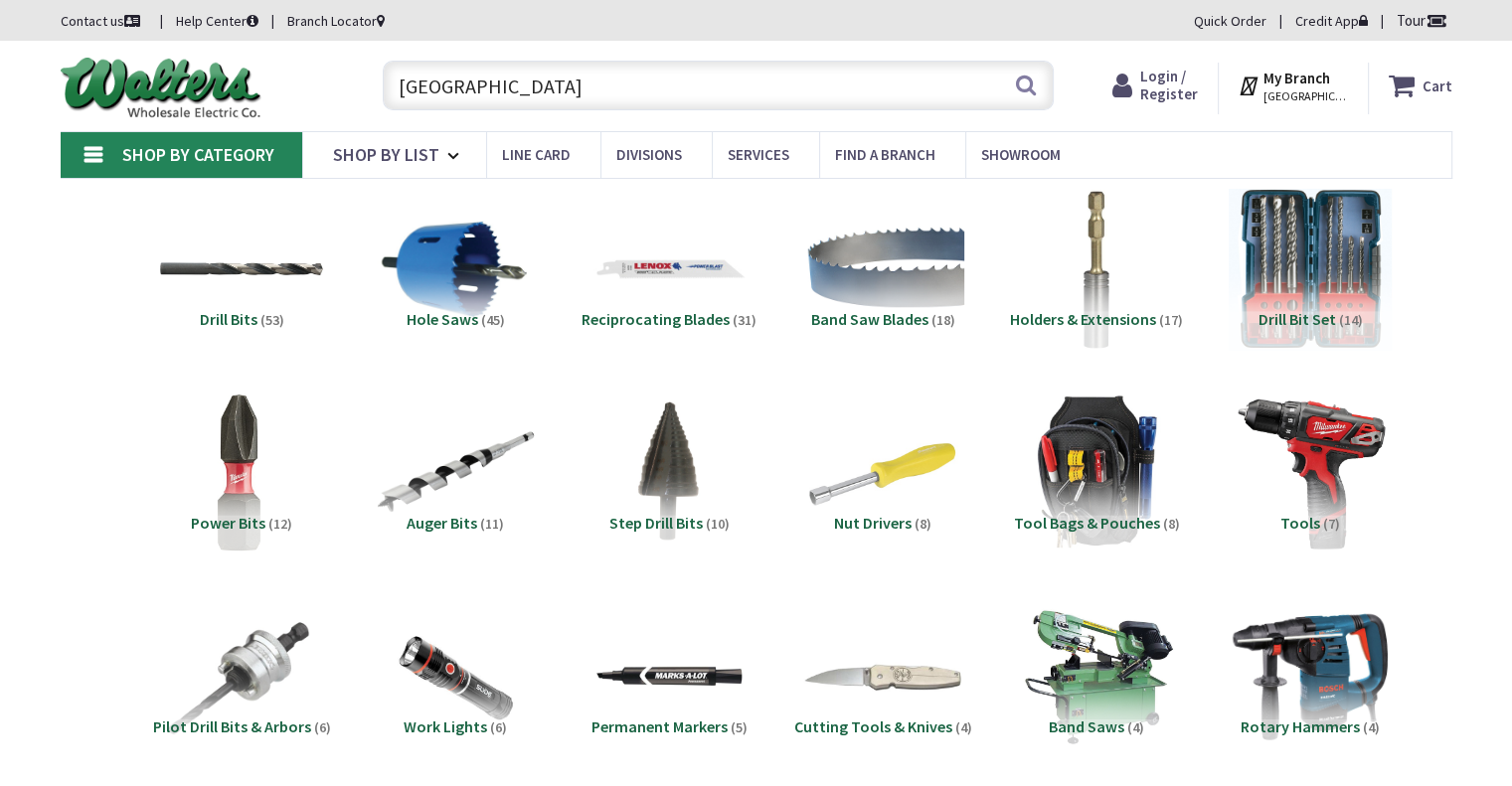 scroll, scrollTop: 2649, scrollLeft: 0, axis: vertical 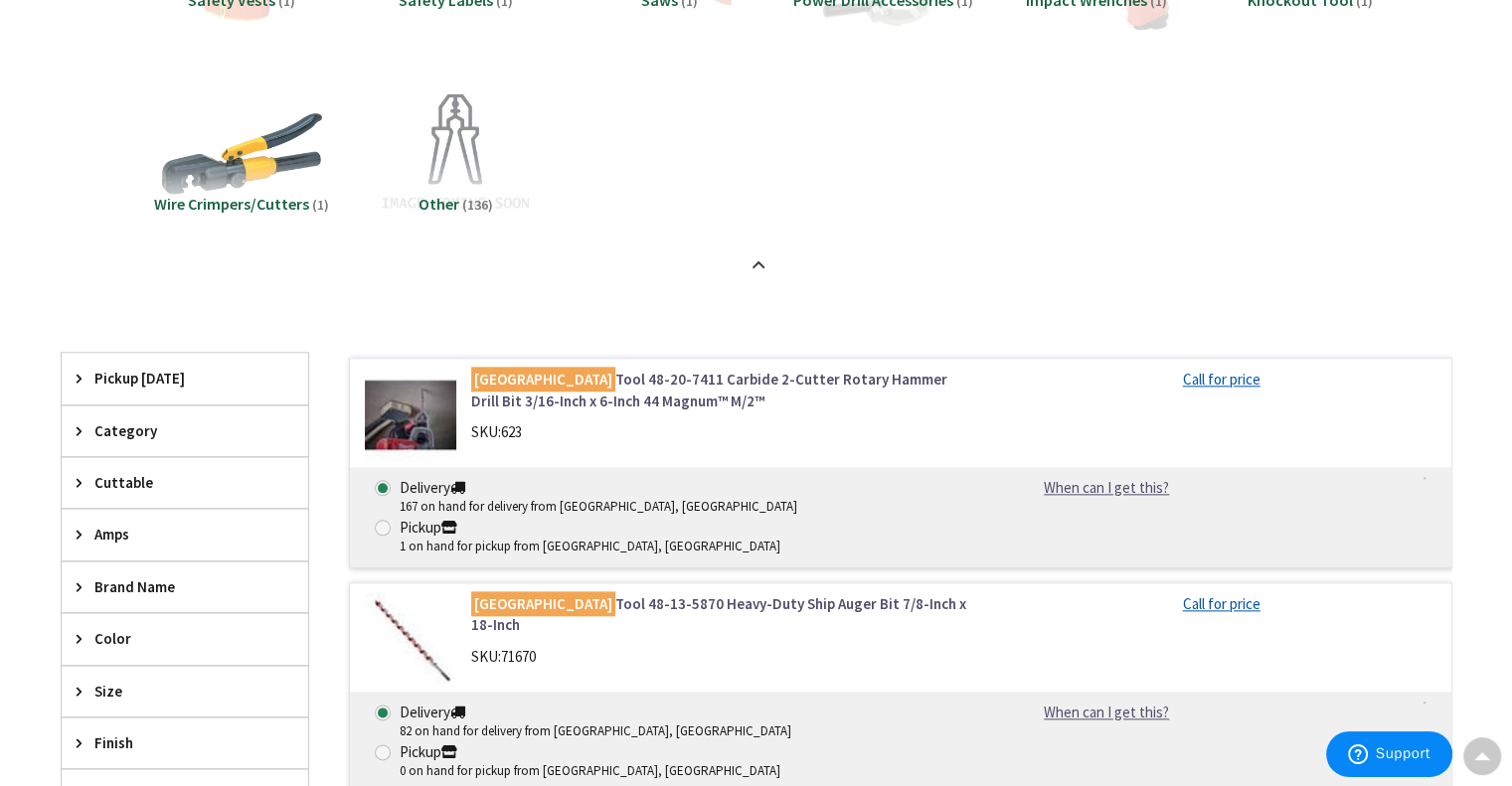 click at bounding box center [411, 414] 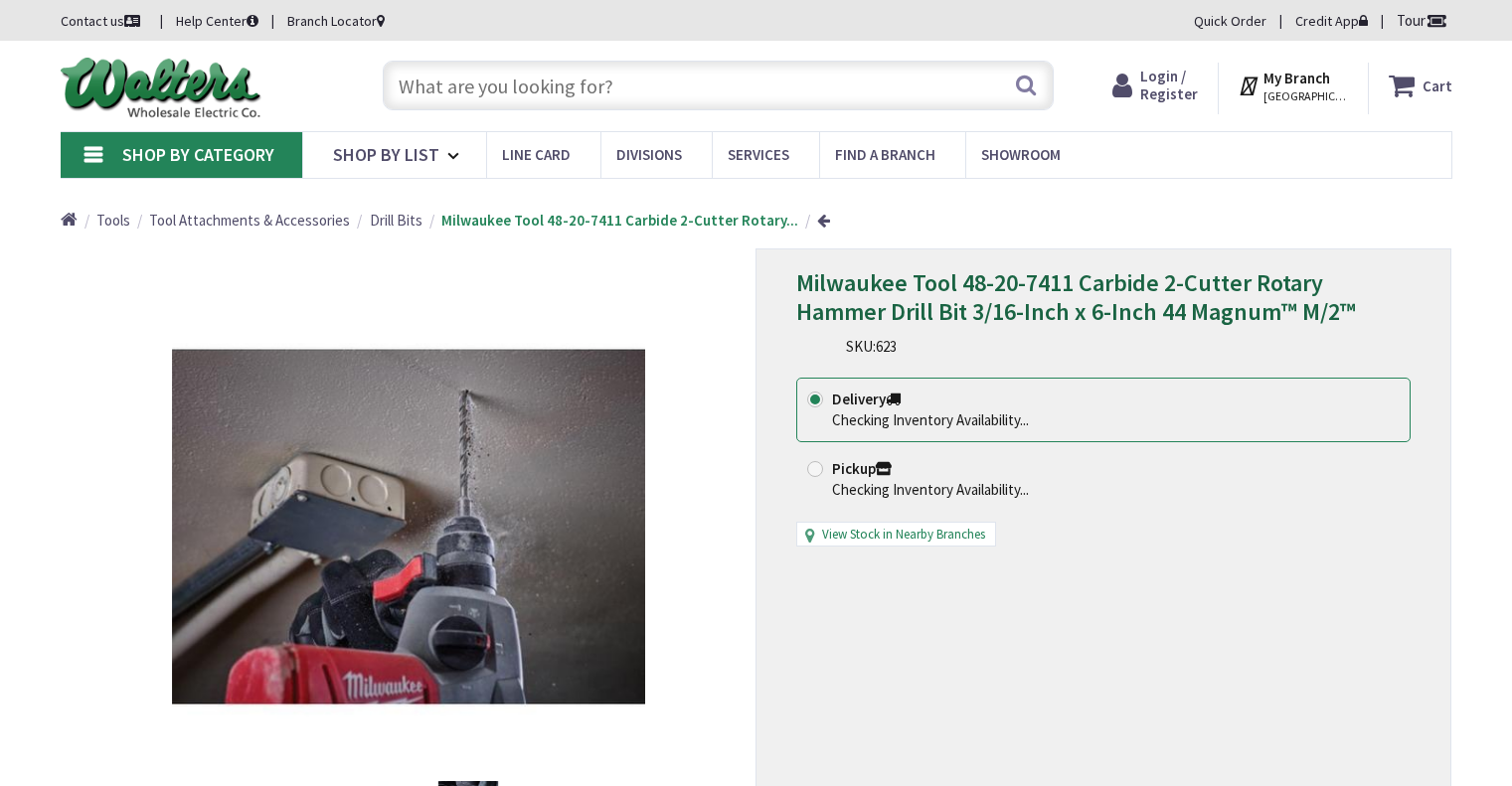 scroll, scrollTop: 0, scrollLeft: 0, axis: both 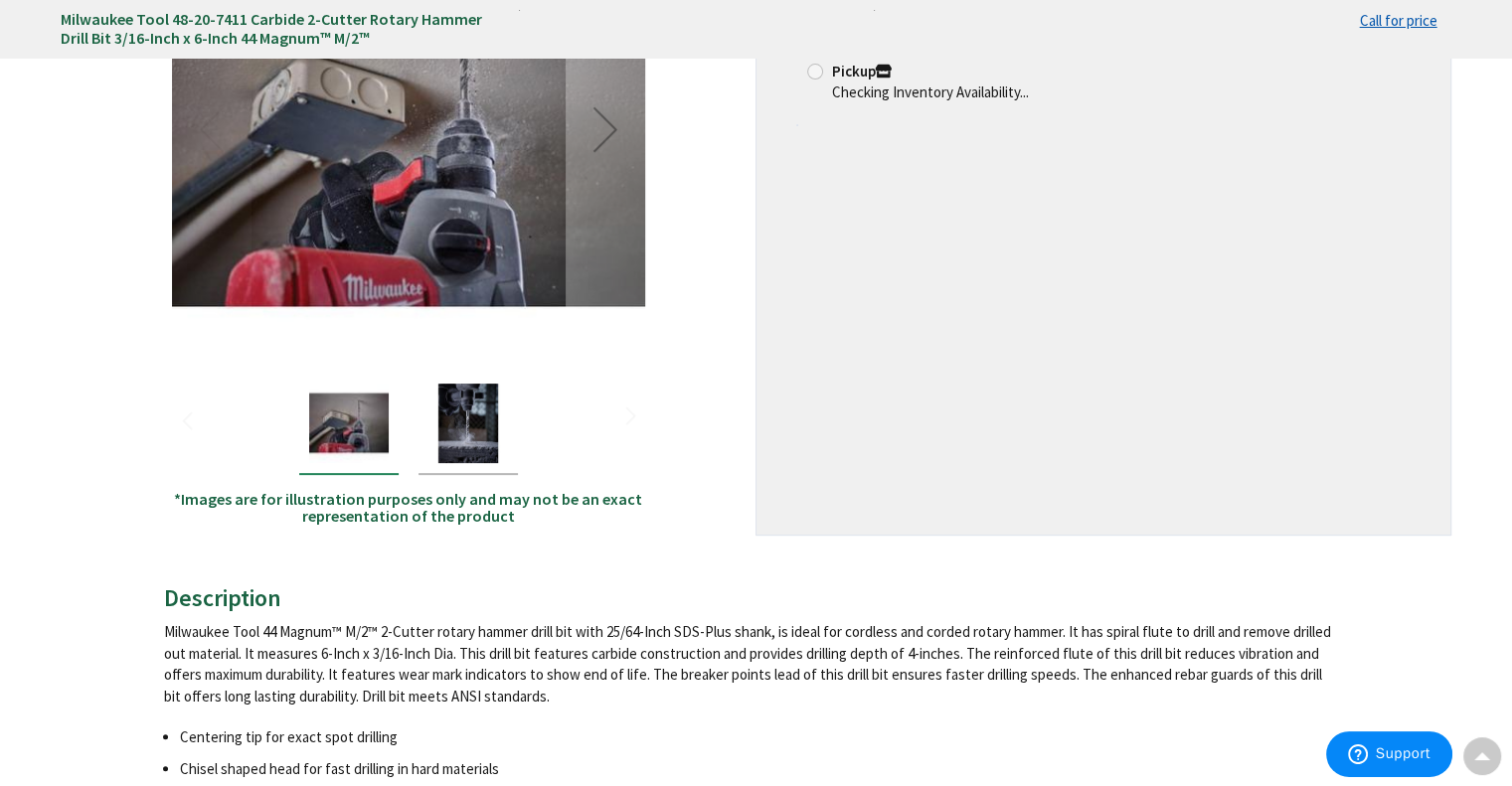click at bounding box center [468, 423] 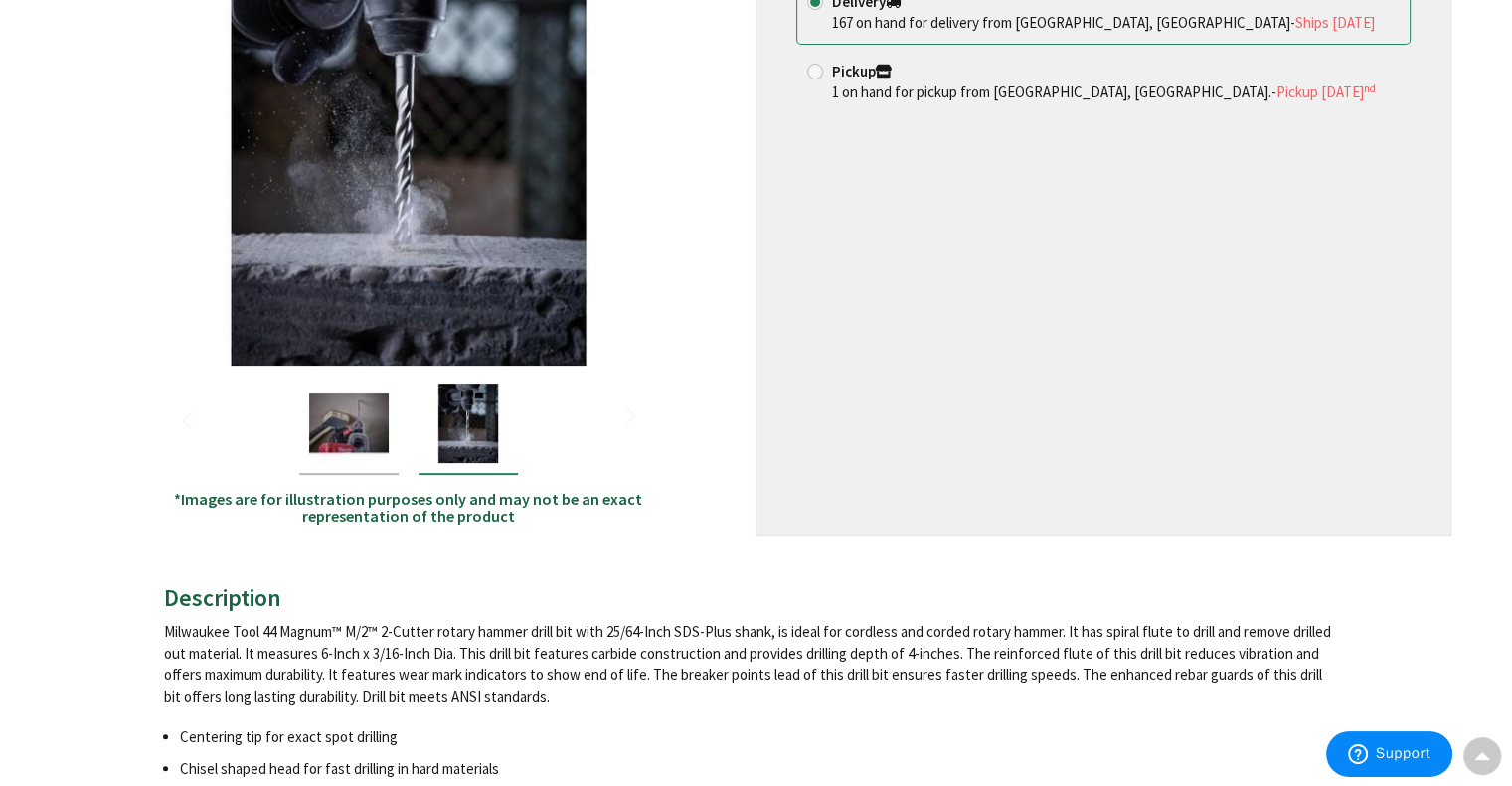 scroll, scrollTop: 0, scrollLeft: 0, axis: both 